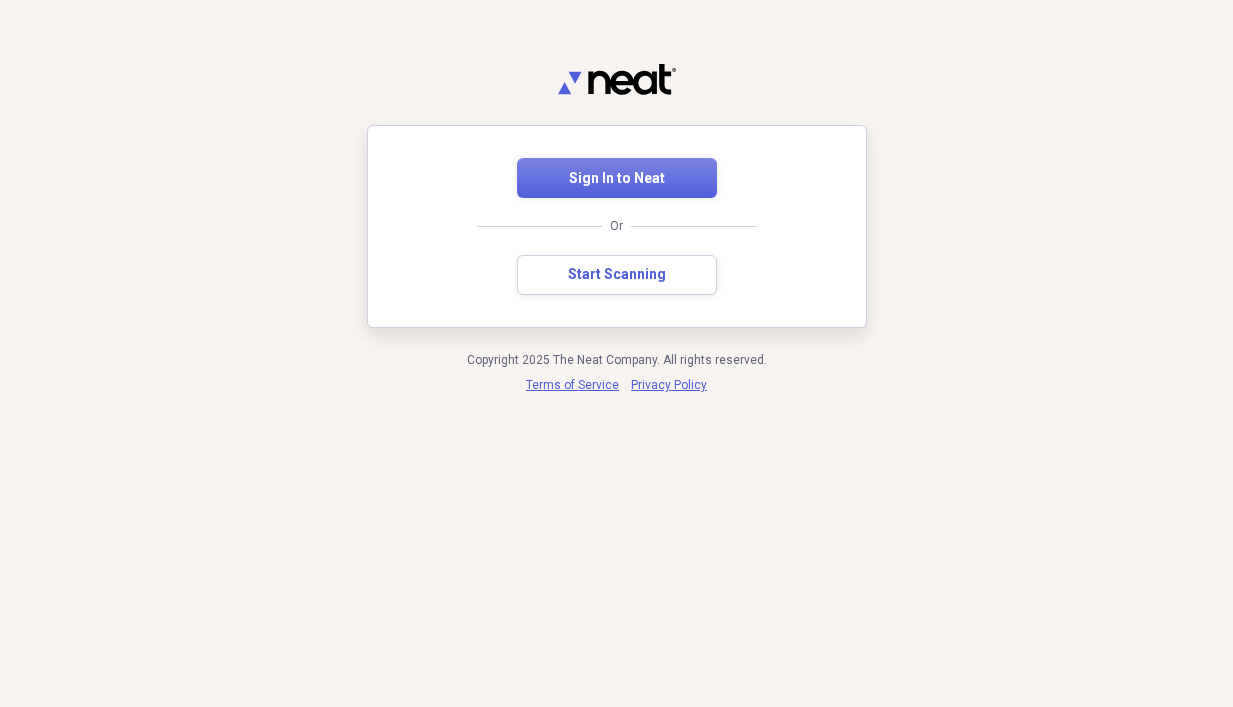 scroll, scrollTop: 0, scrollLeft: 0, axis: both 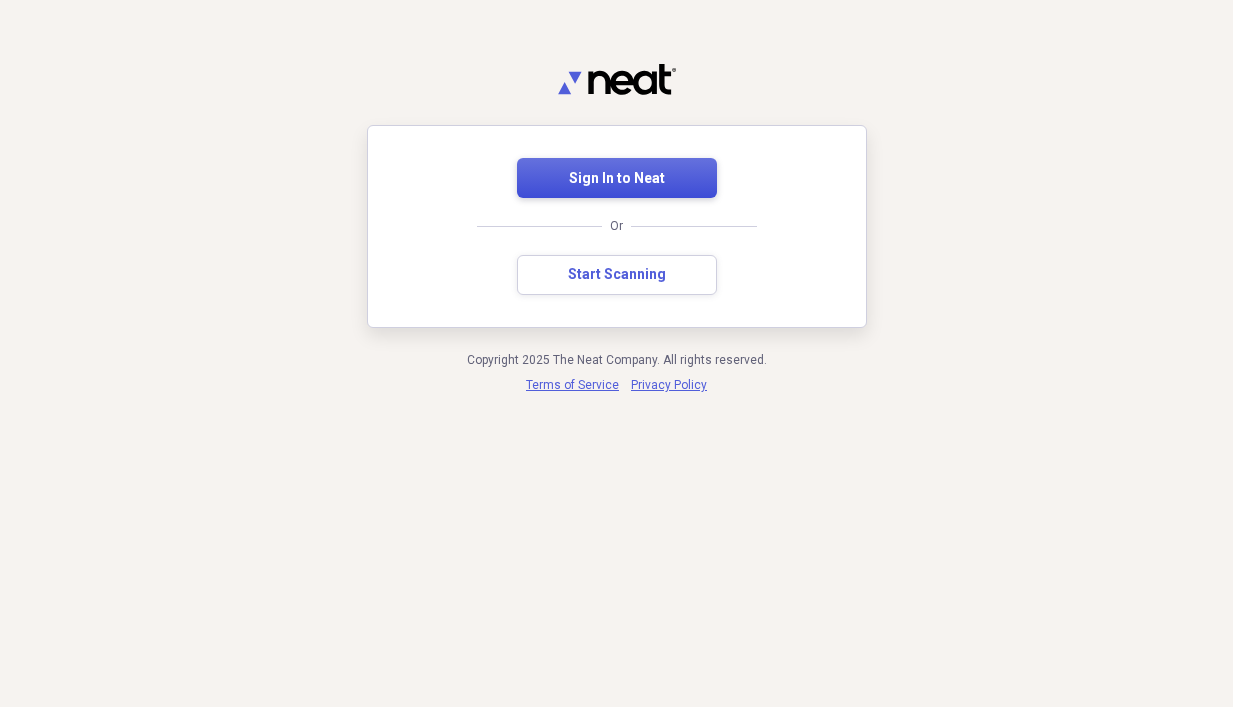 click on "Sign In to Neat" at bounding box center (617, 179) 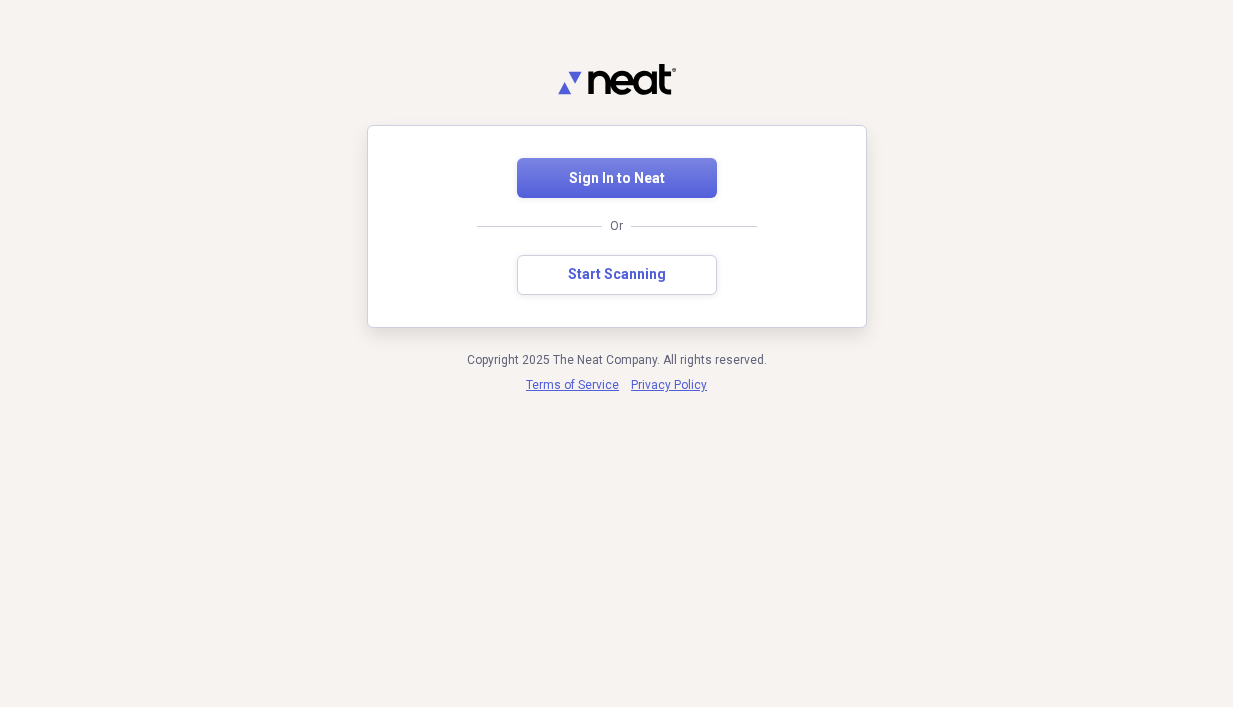 scroll, scrollTop: 0, scrollLeft: 0, axis: both 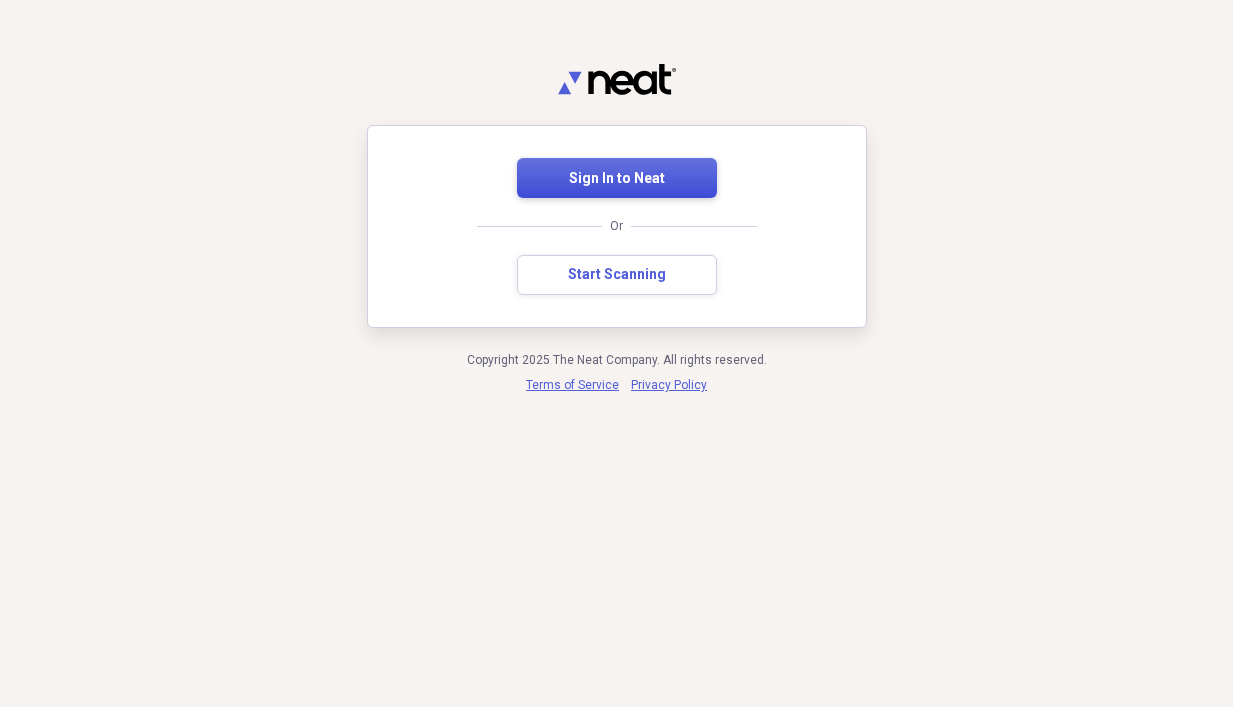 click on "Sign In to Neat" at bounding box center (617, 179) 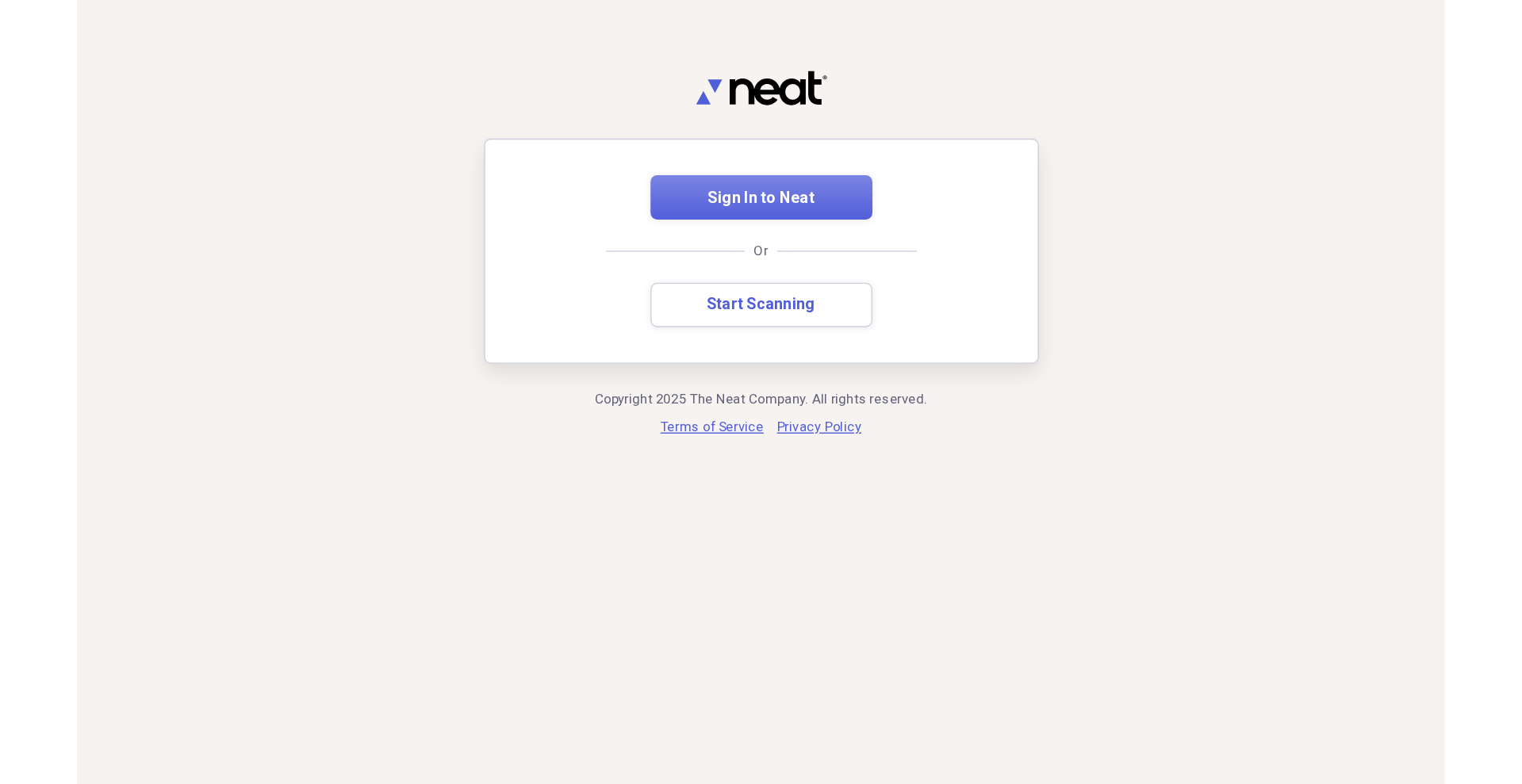 scroll, scrollTop: 0, scrollLeft: 0, axis: both 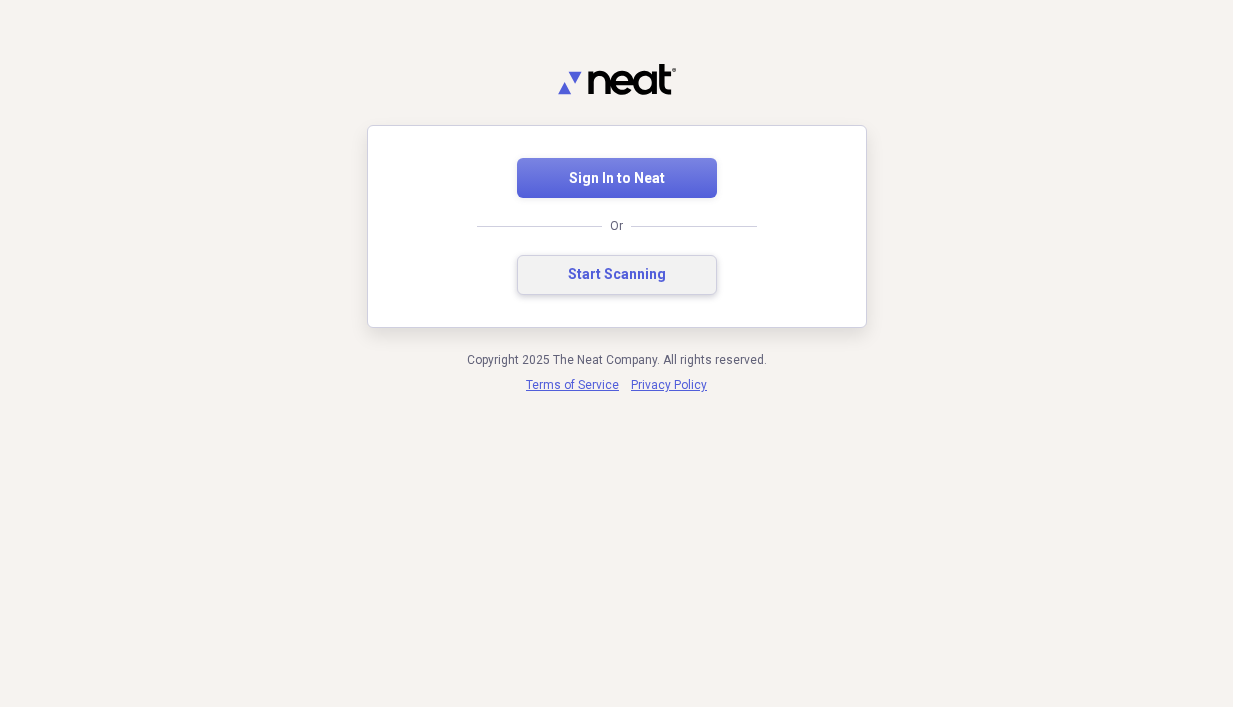 click on "Start Scanning" at bounding box center [617, 275] 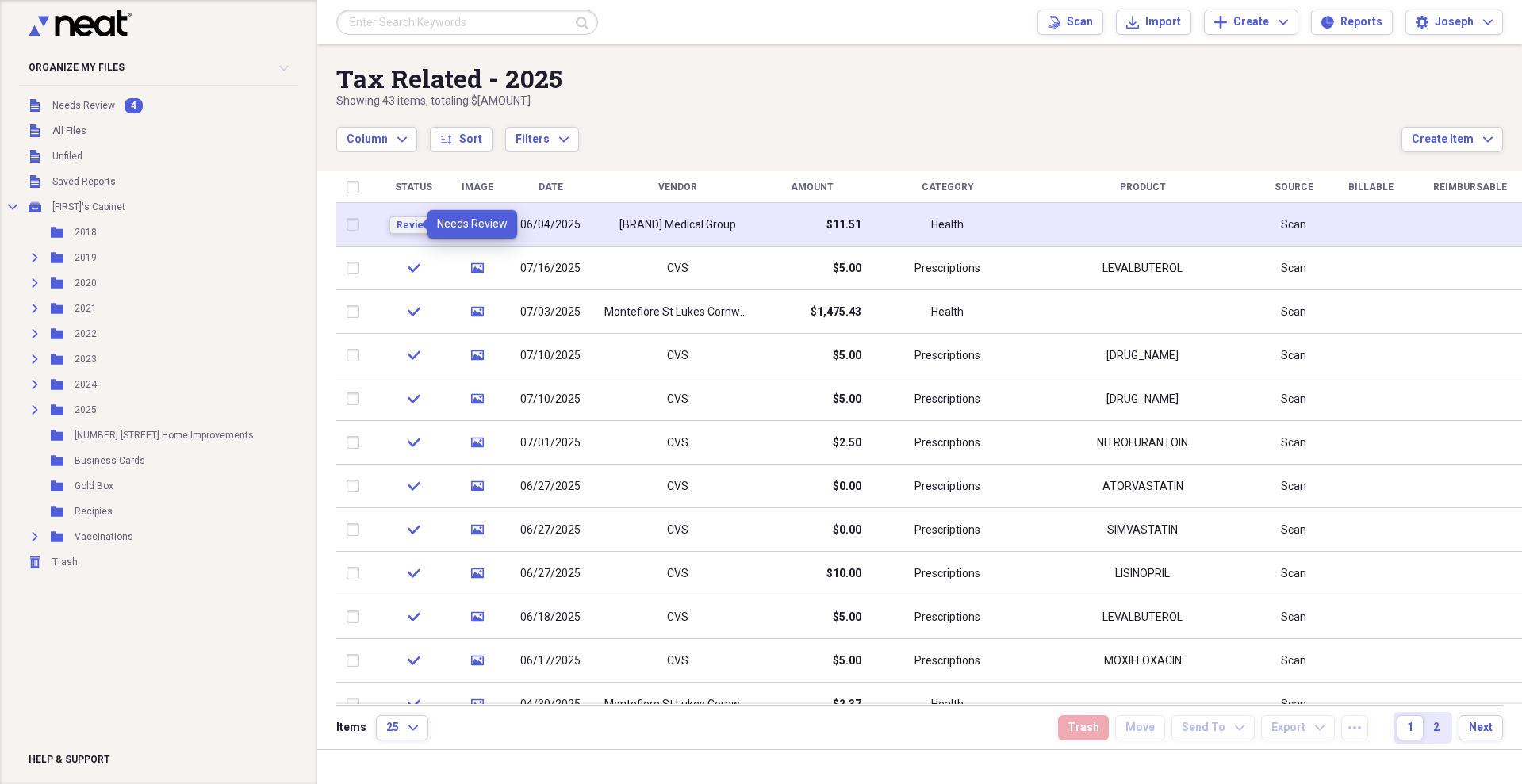 click on "Review" at bounding box center [413, 225] 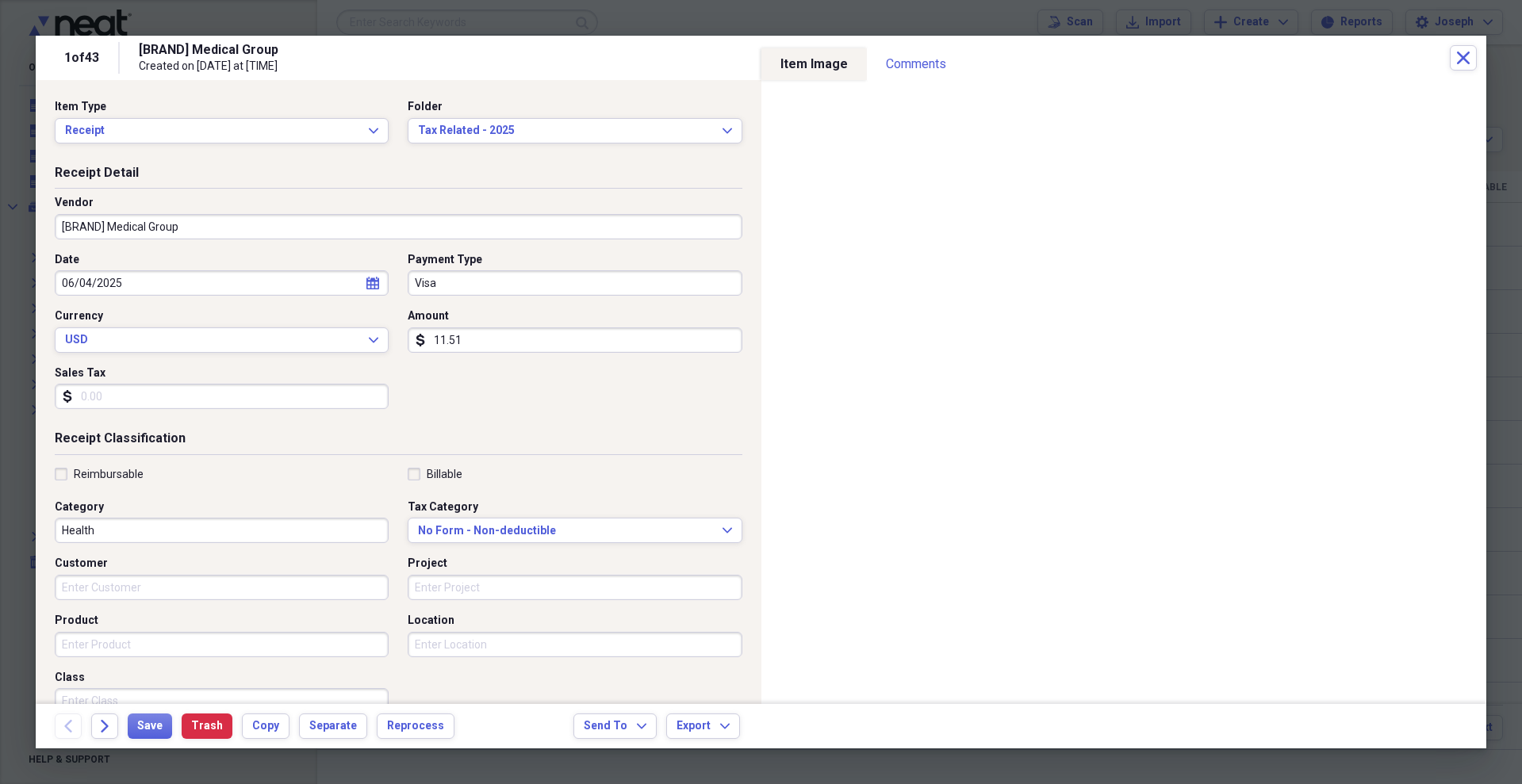 click on "calendar" 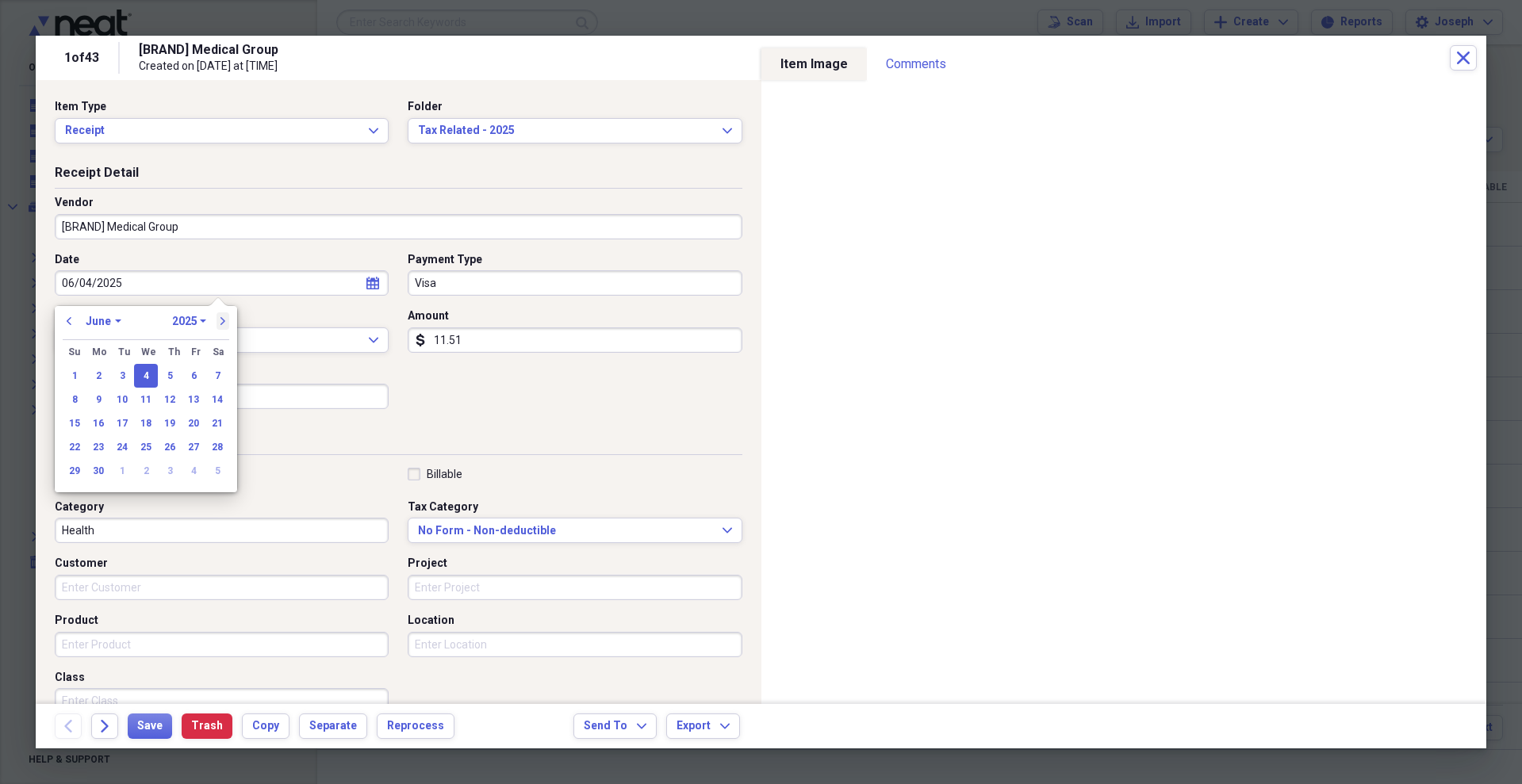 click on "next" at bounding box center [223, 321] 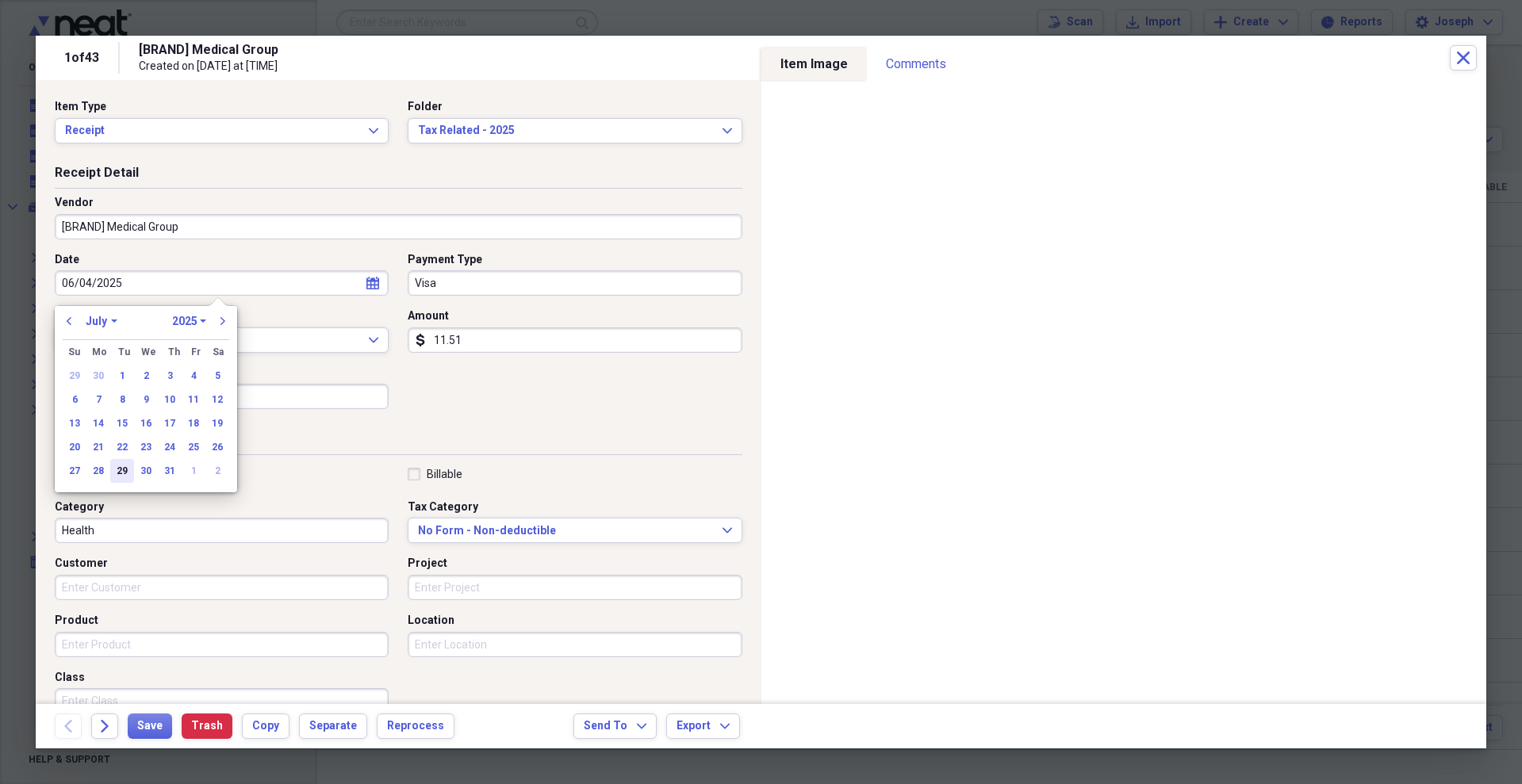click on "29" at bounding box center (122, 471) 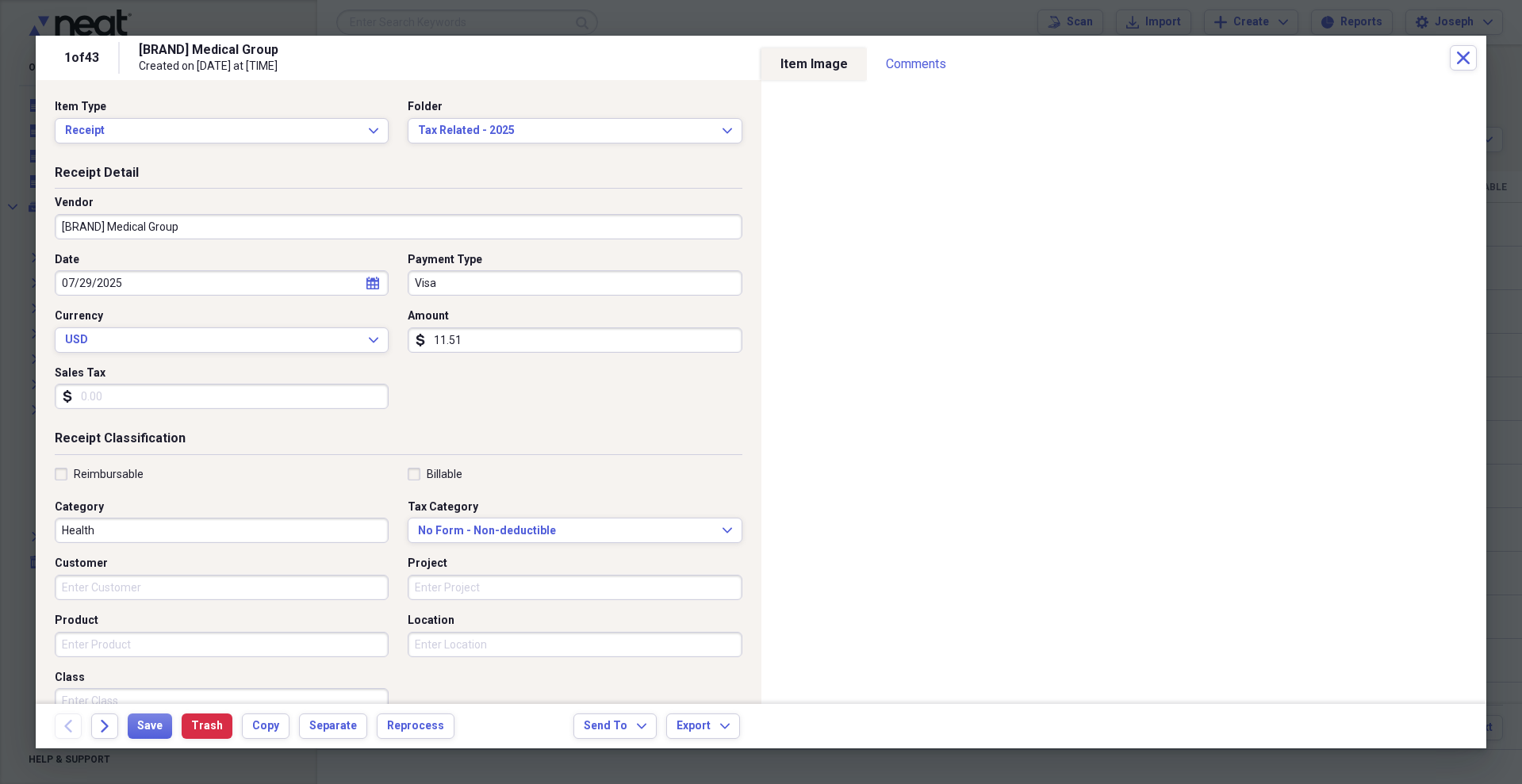 type on "07/29/2025" 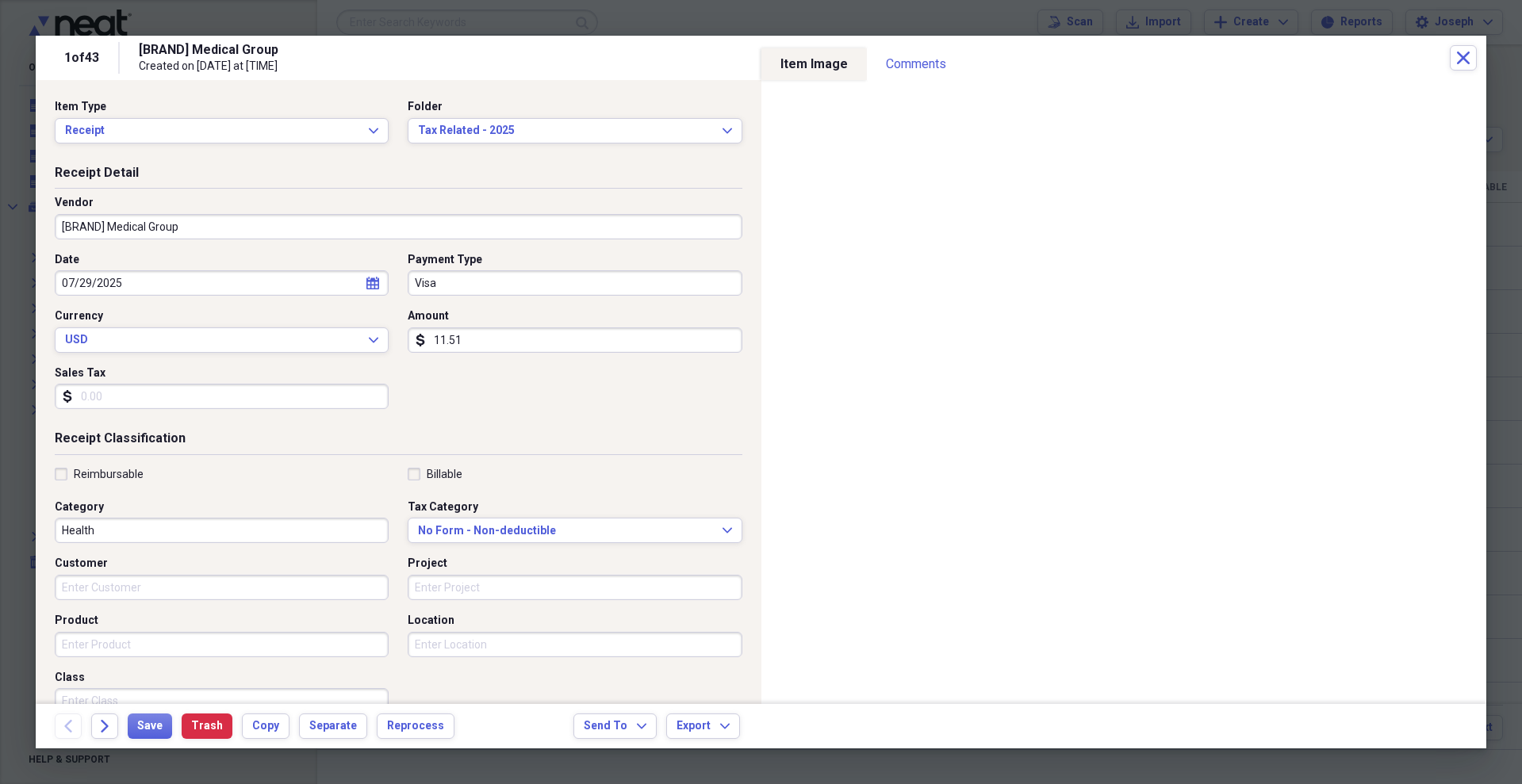 click on "Customer" at bounding box center (221, 587) 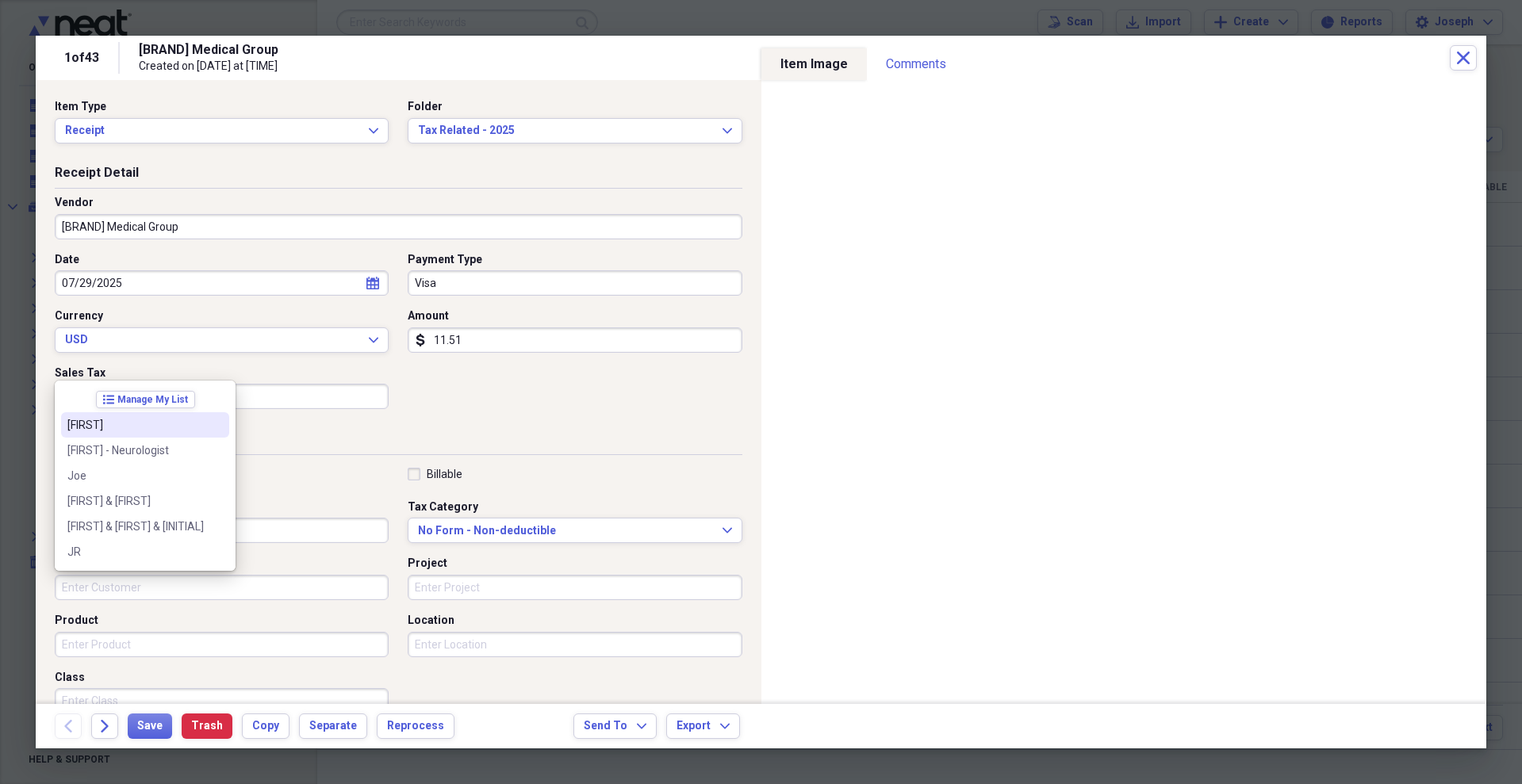 click on "[FIRST]" at bounding box center [136, 425] 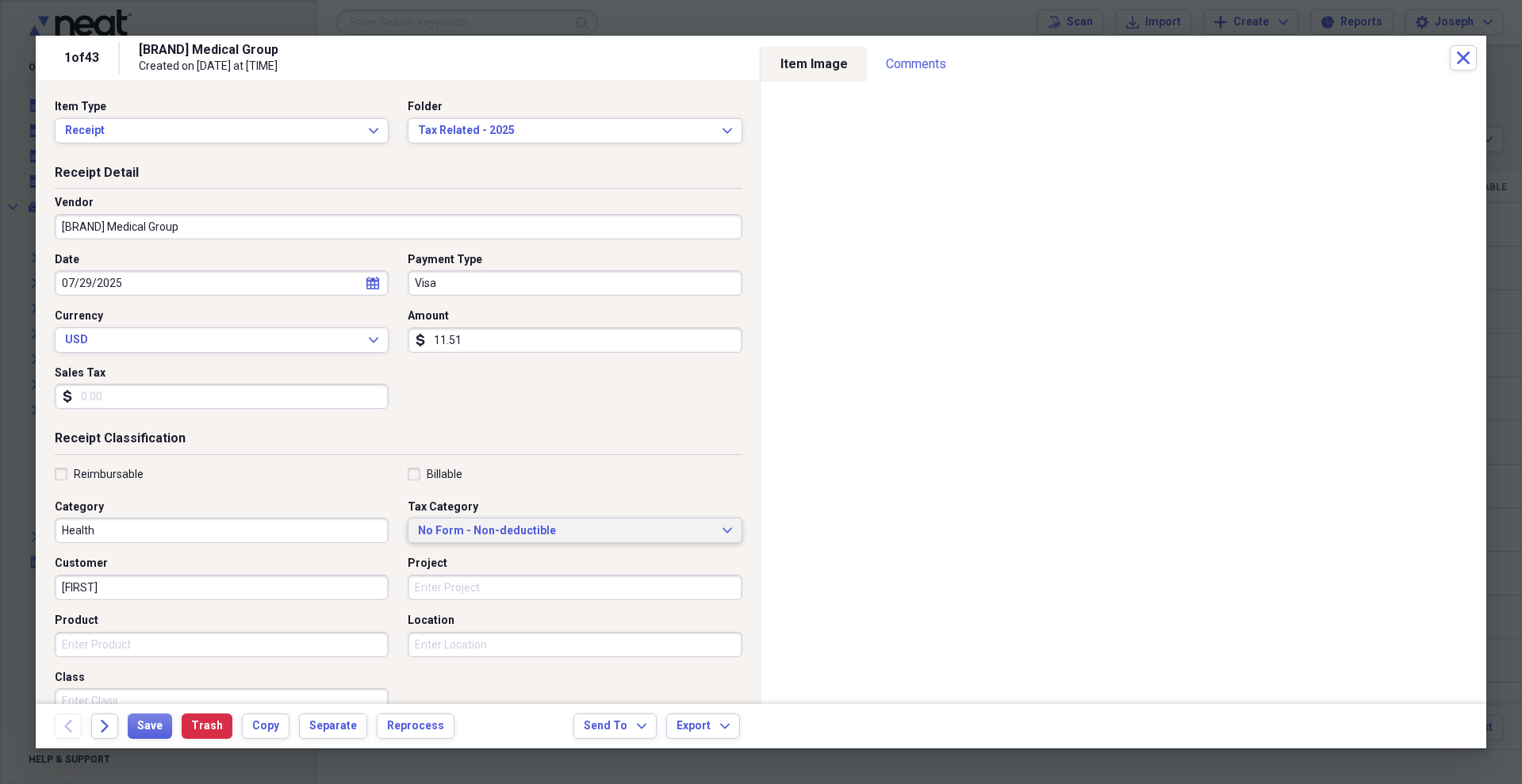 click on "No Form - Non-deductible" at bounding box center [565, 531] 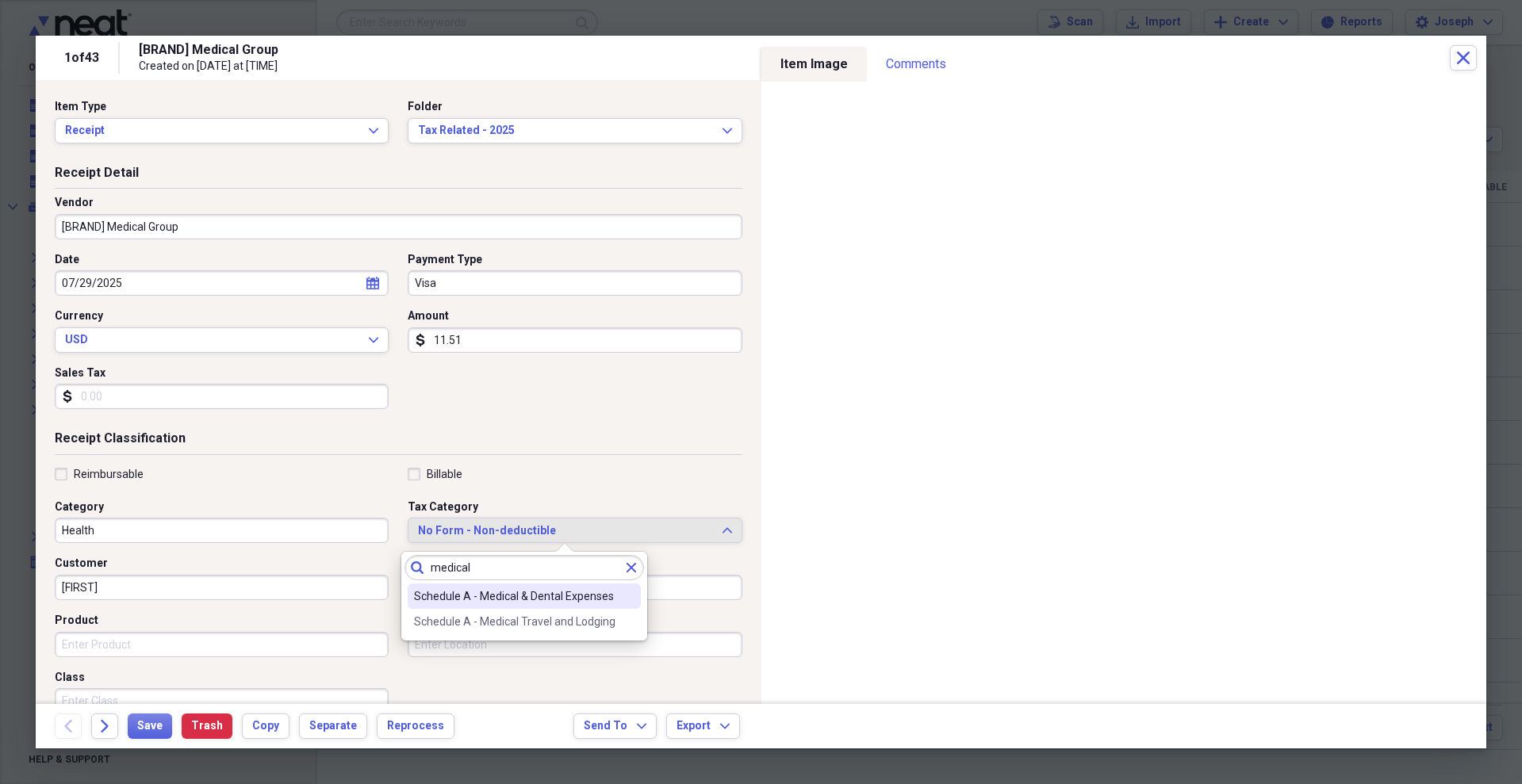 type on "medical" 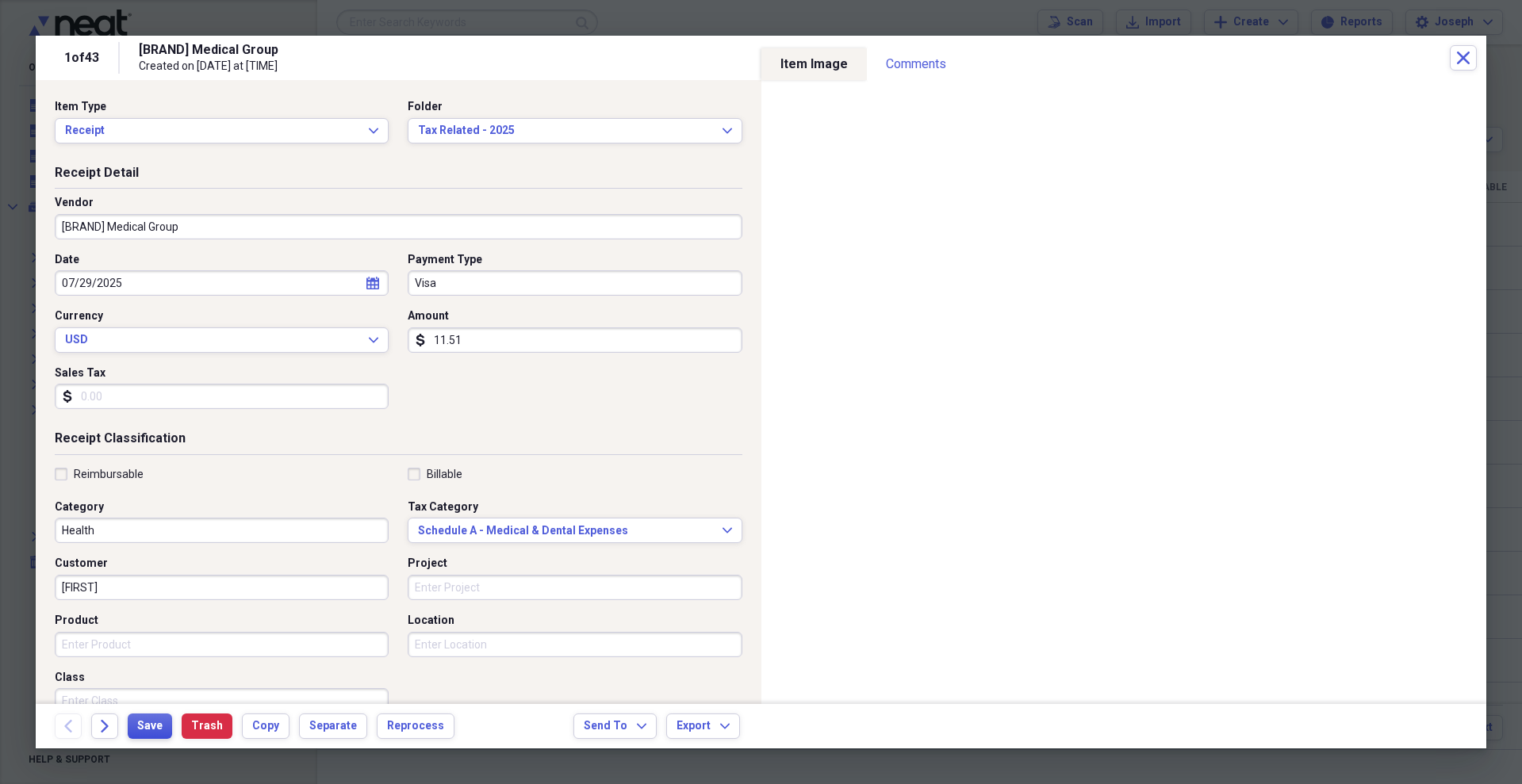click on "Save" at bounding box center [150, 726] 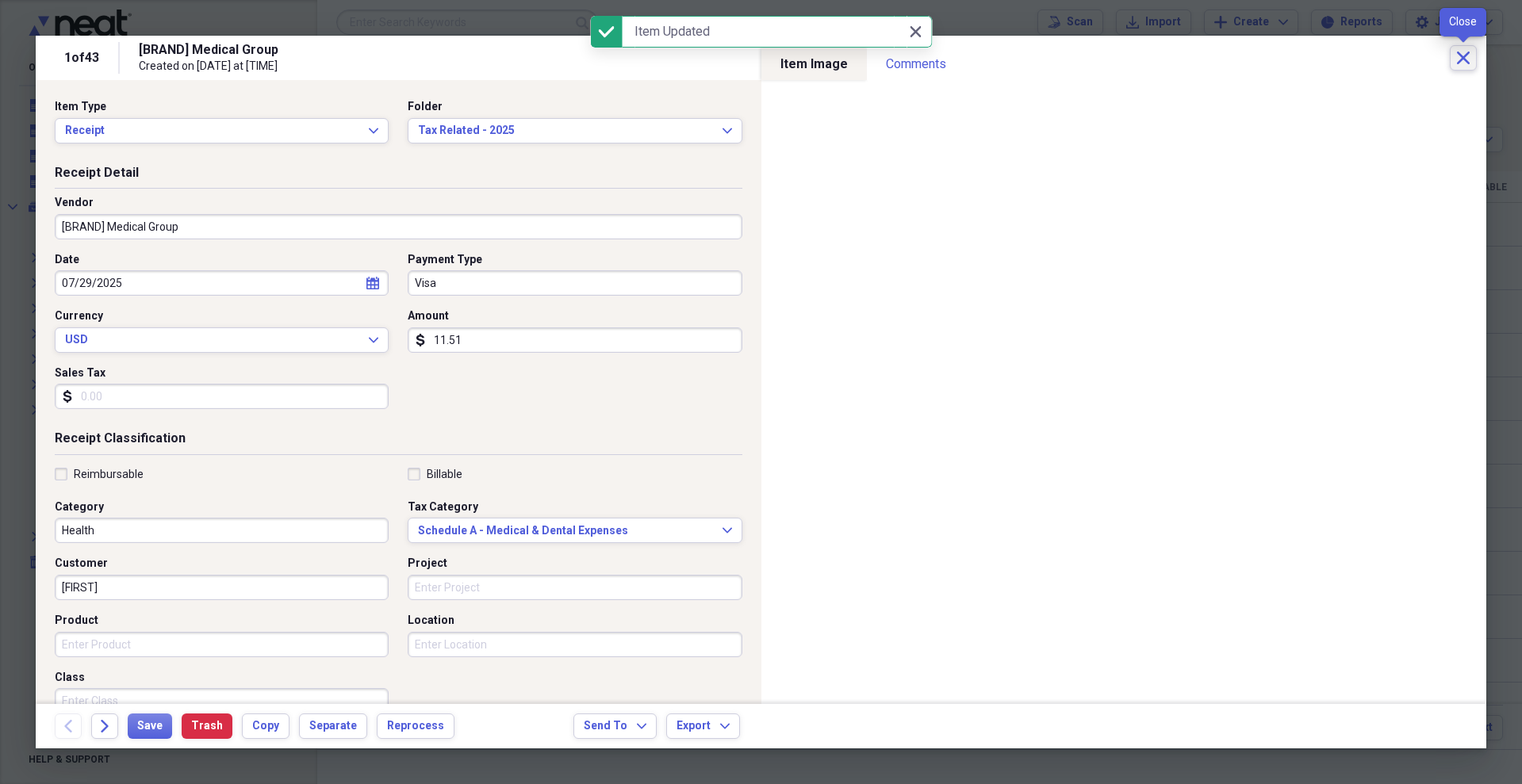 click on "Close" 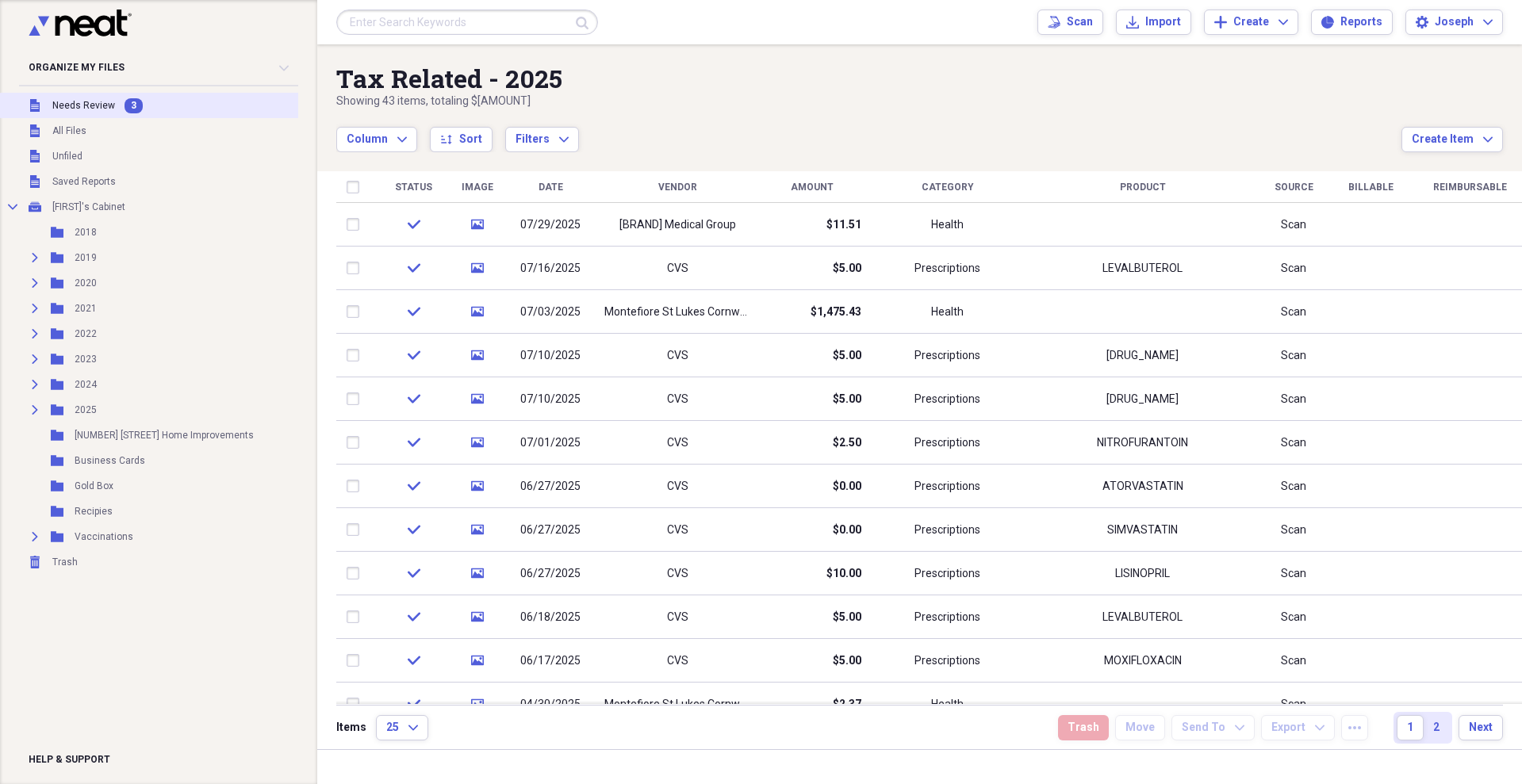click on "Needs Review" at bounding box center [83, 105] 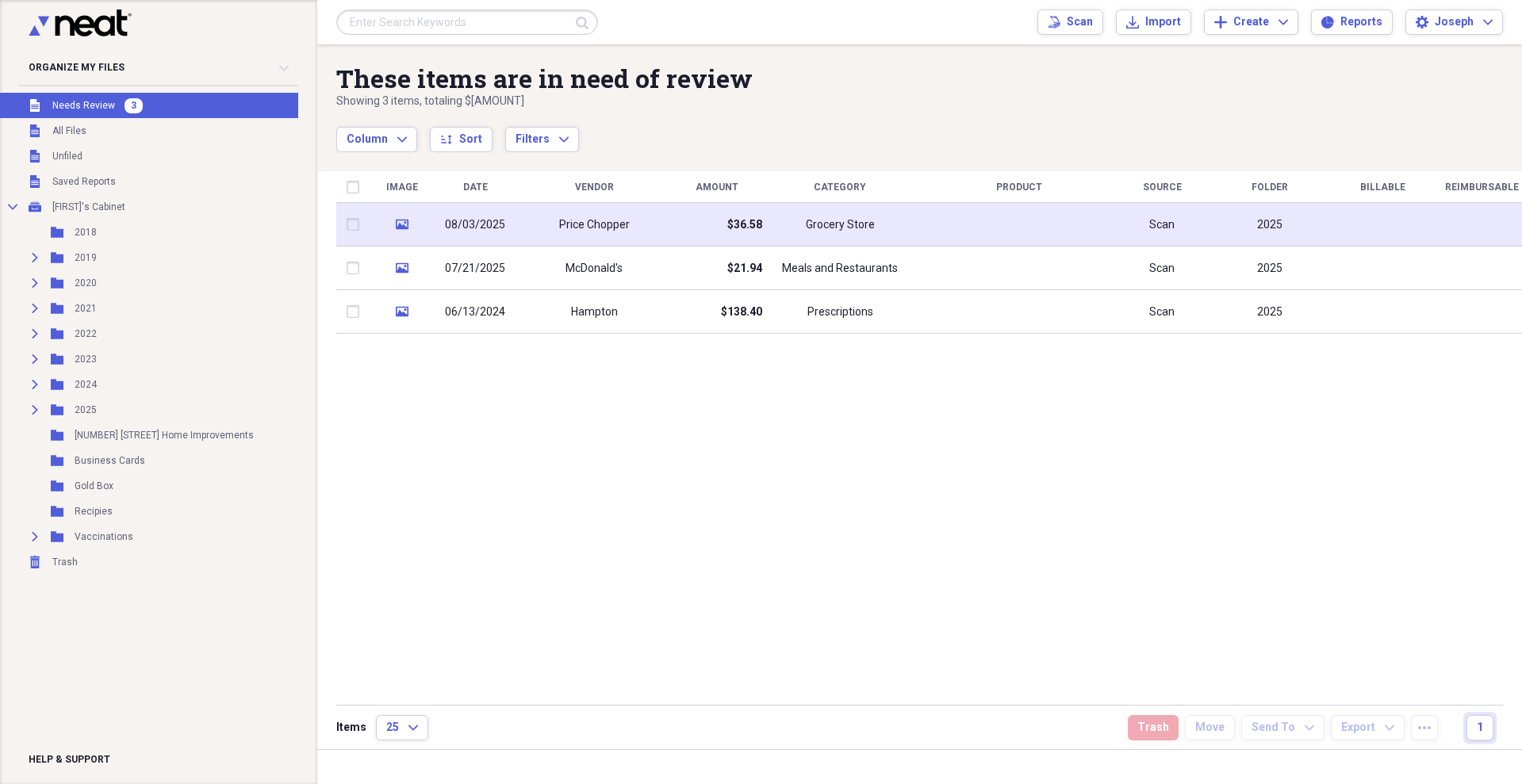 click on "$36.58" at bounding box center [745, 225] 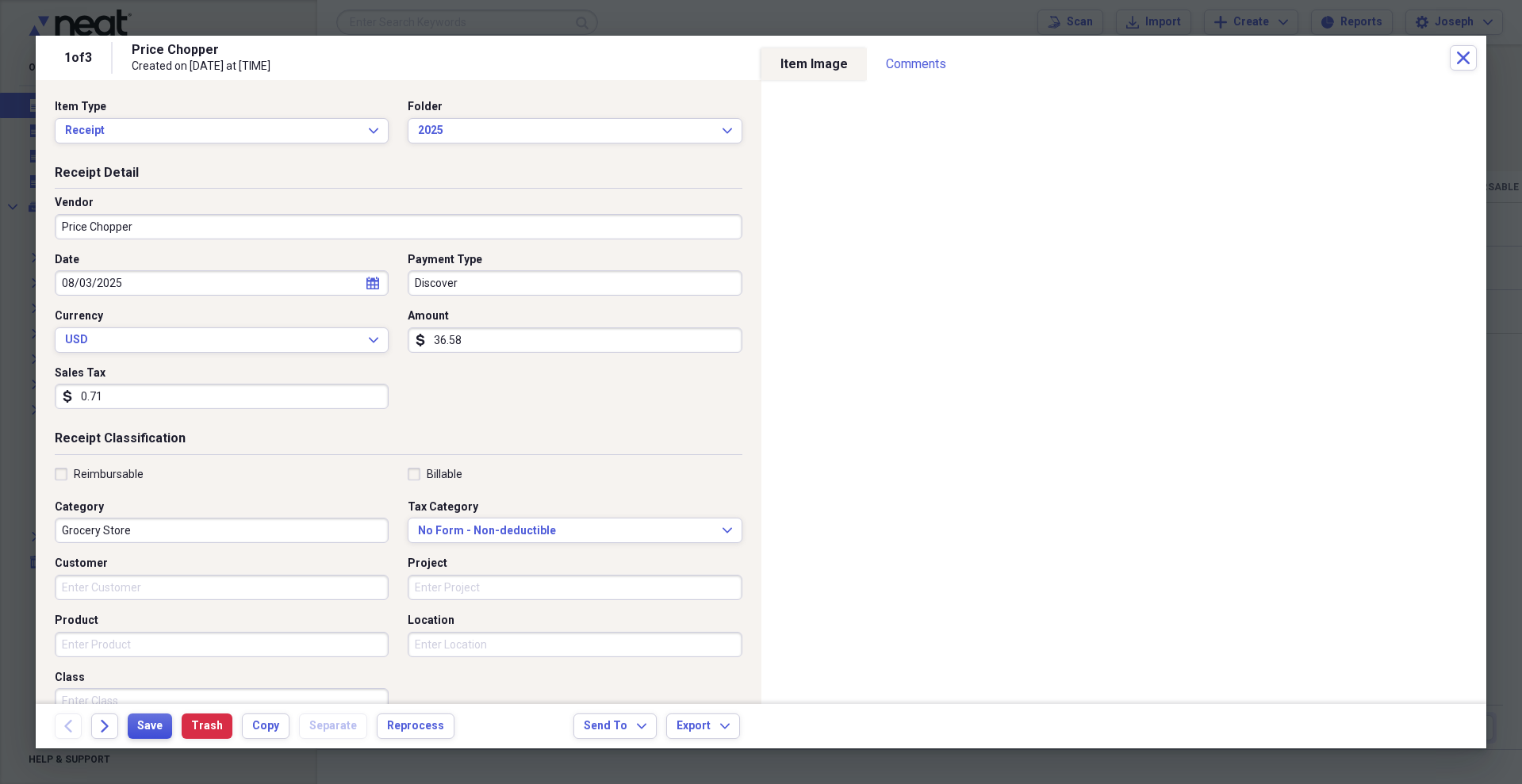 click on "Save" at bounding box center [150, 726] 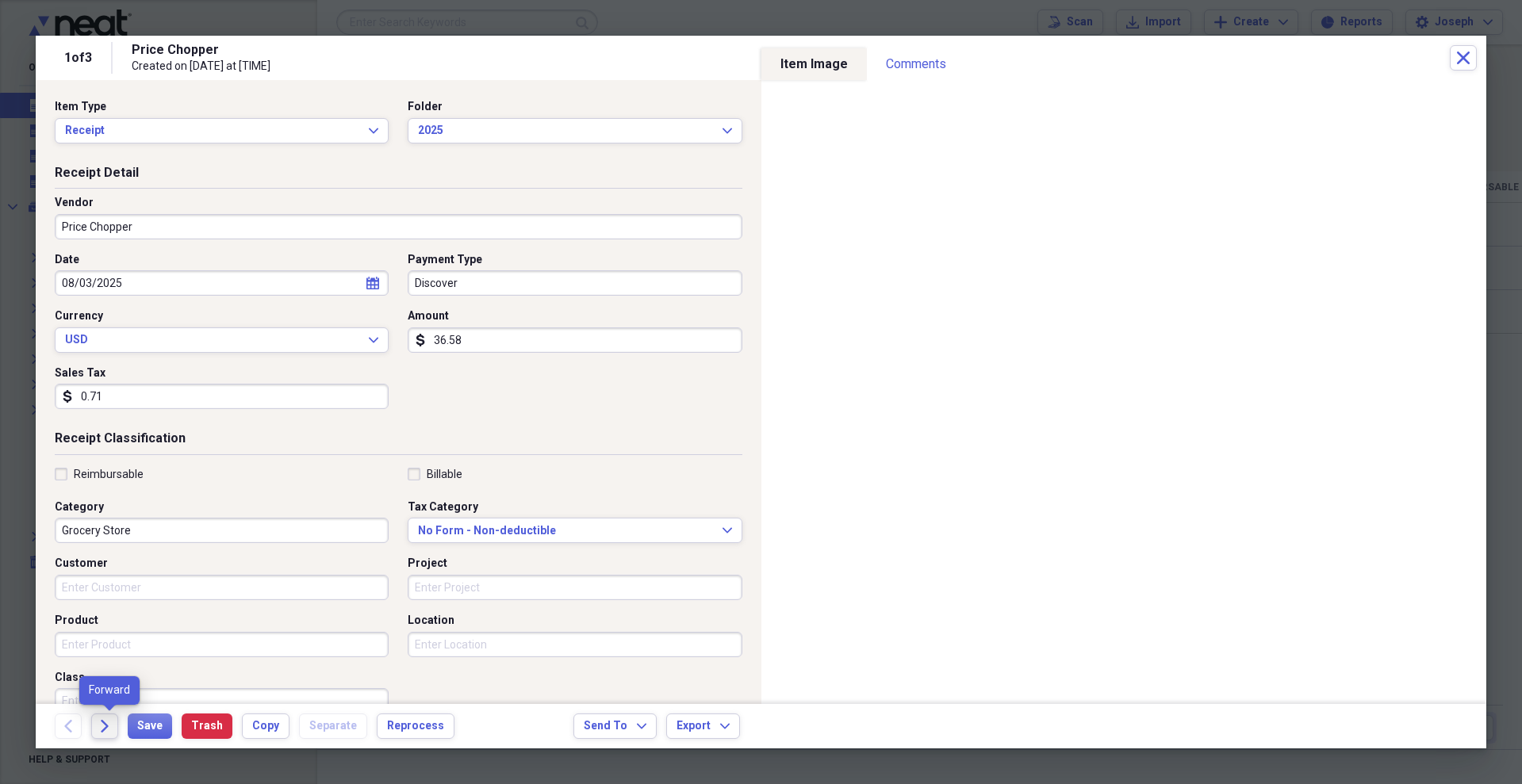 click on "Forward" 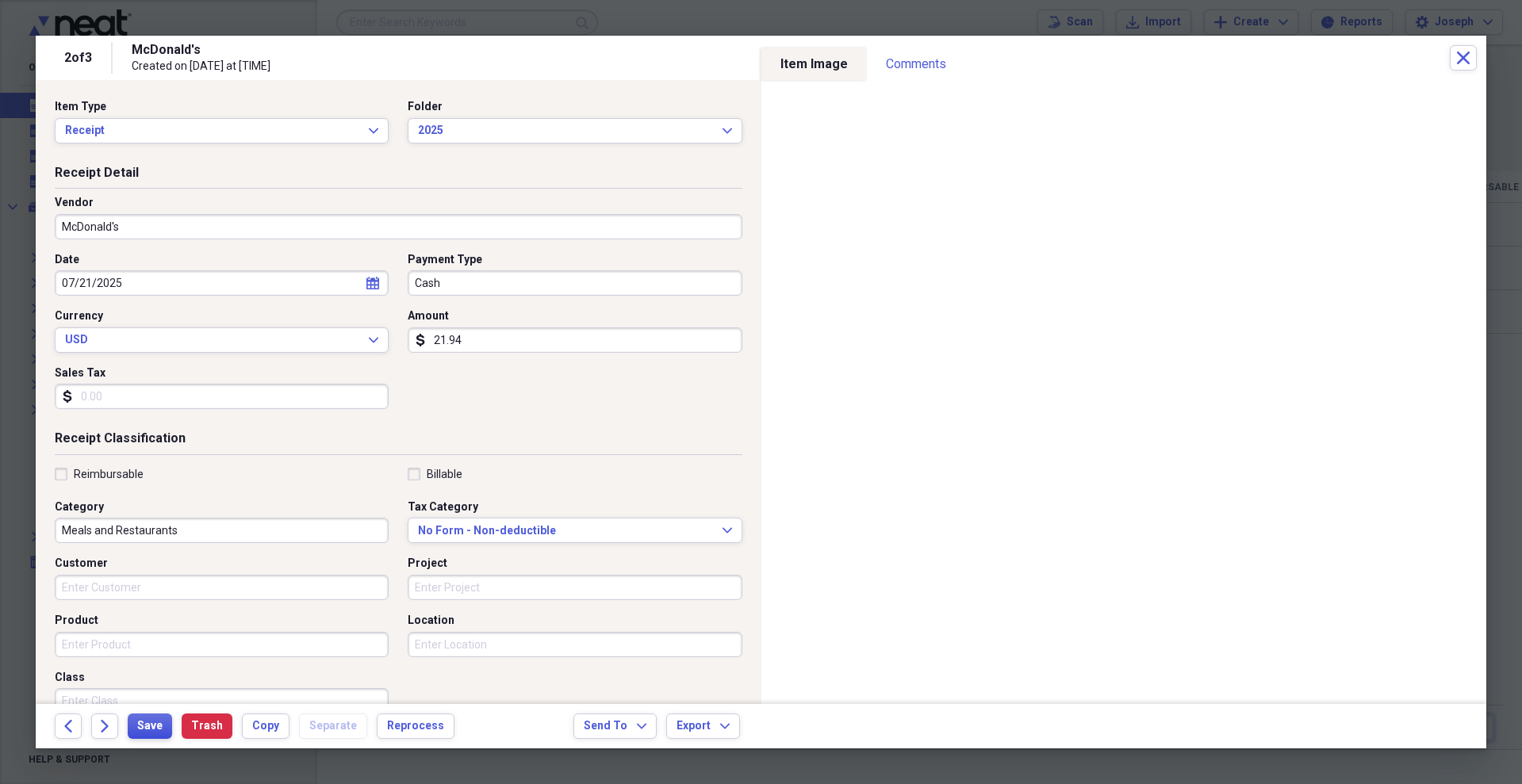 click on "Save" at bounding box center [150, 726] 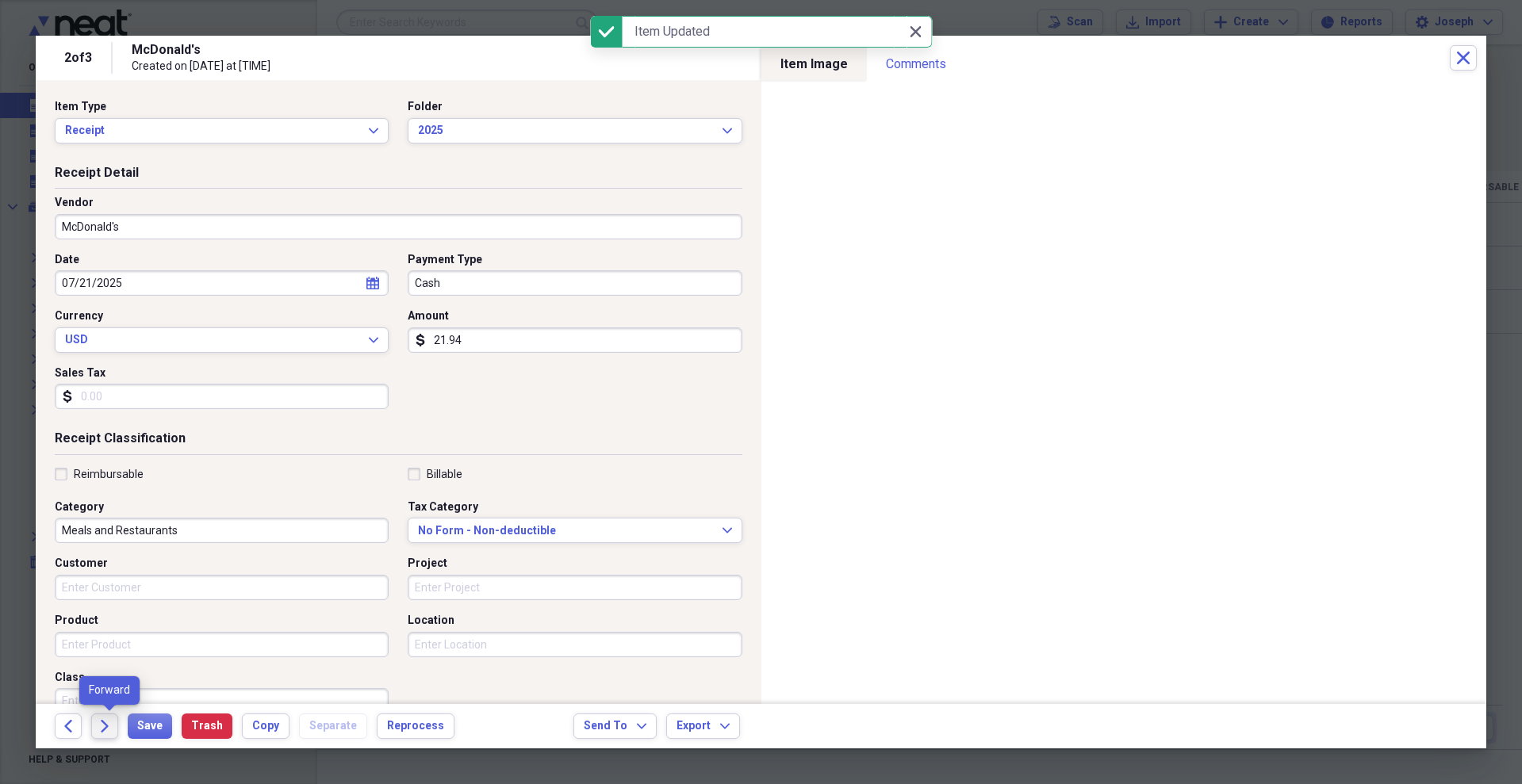 click 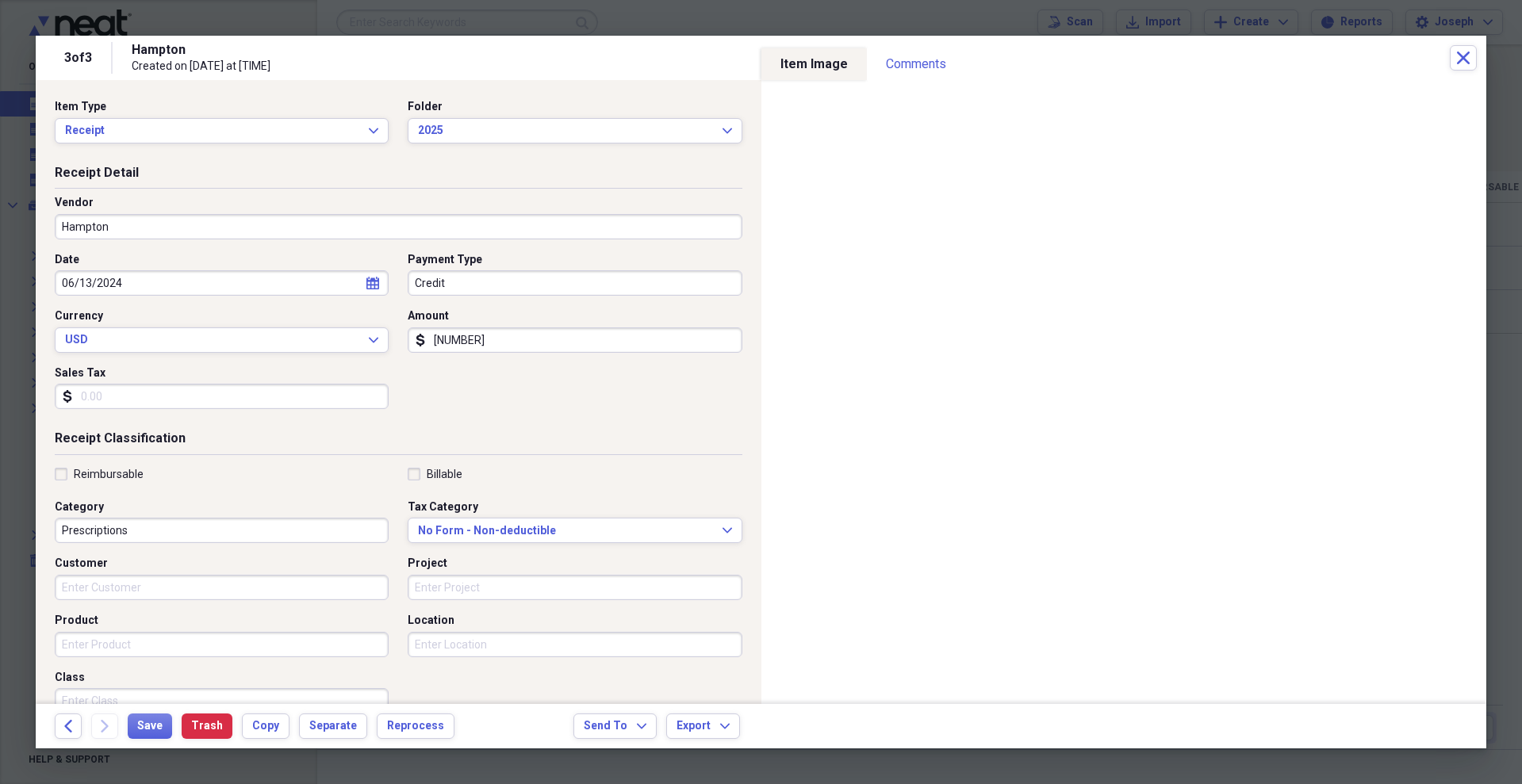 click on "Hampton" at bounding box center [398, 227] 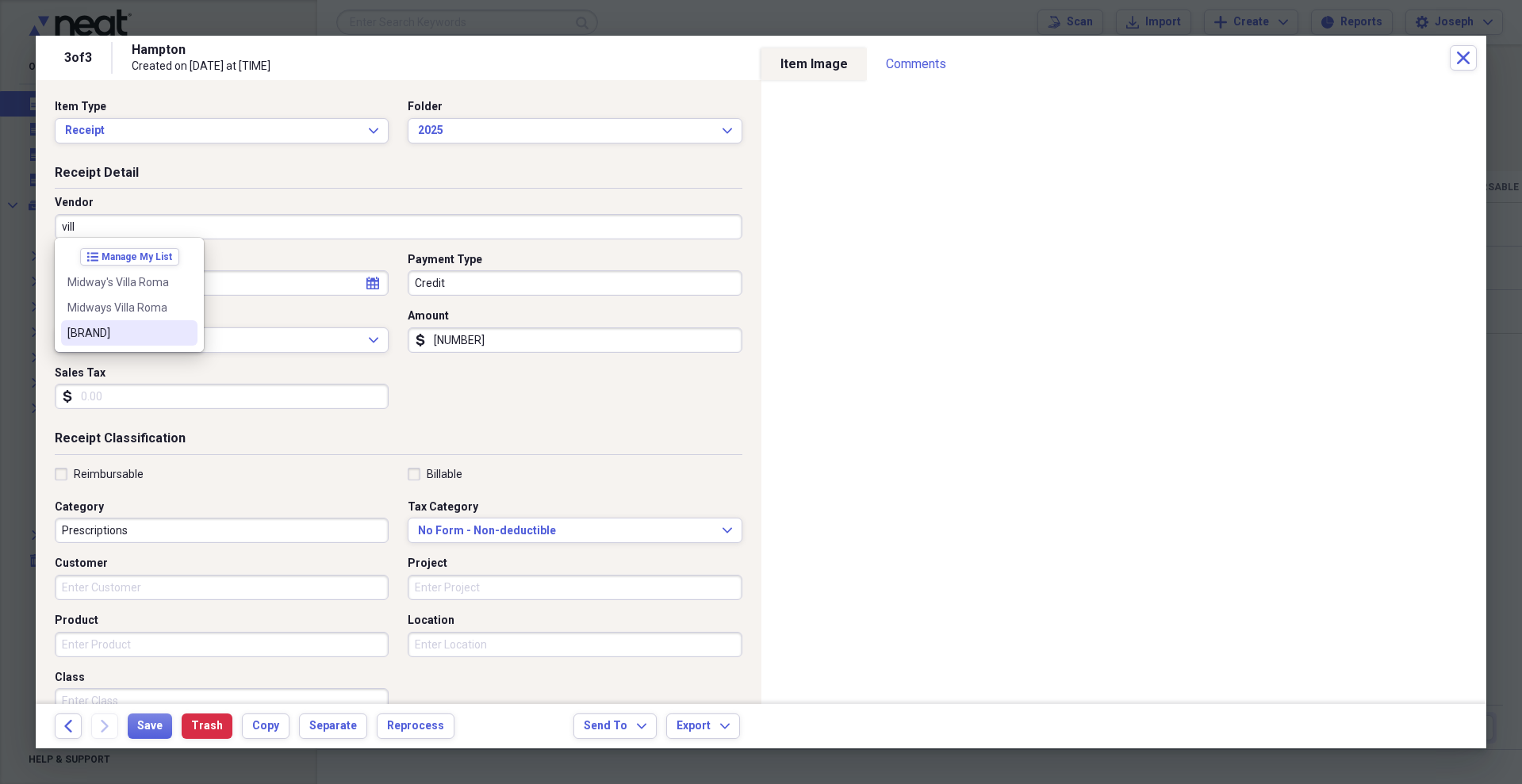 click on "[BRAND]" at bounding box center [120, 333] 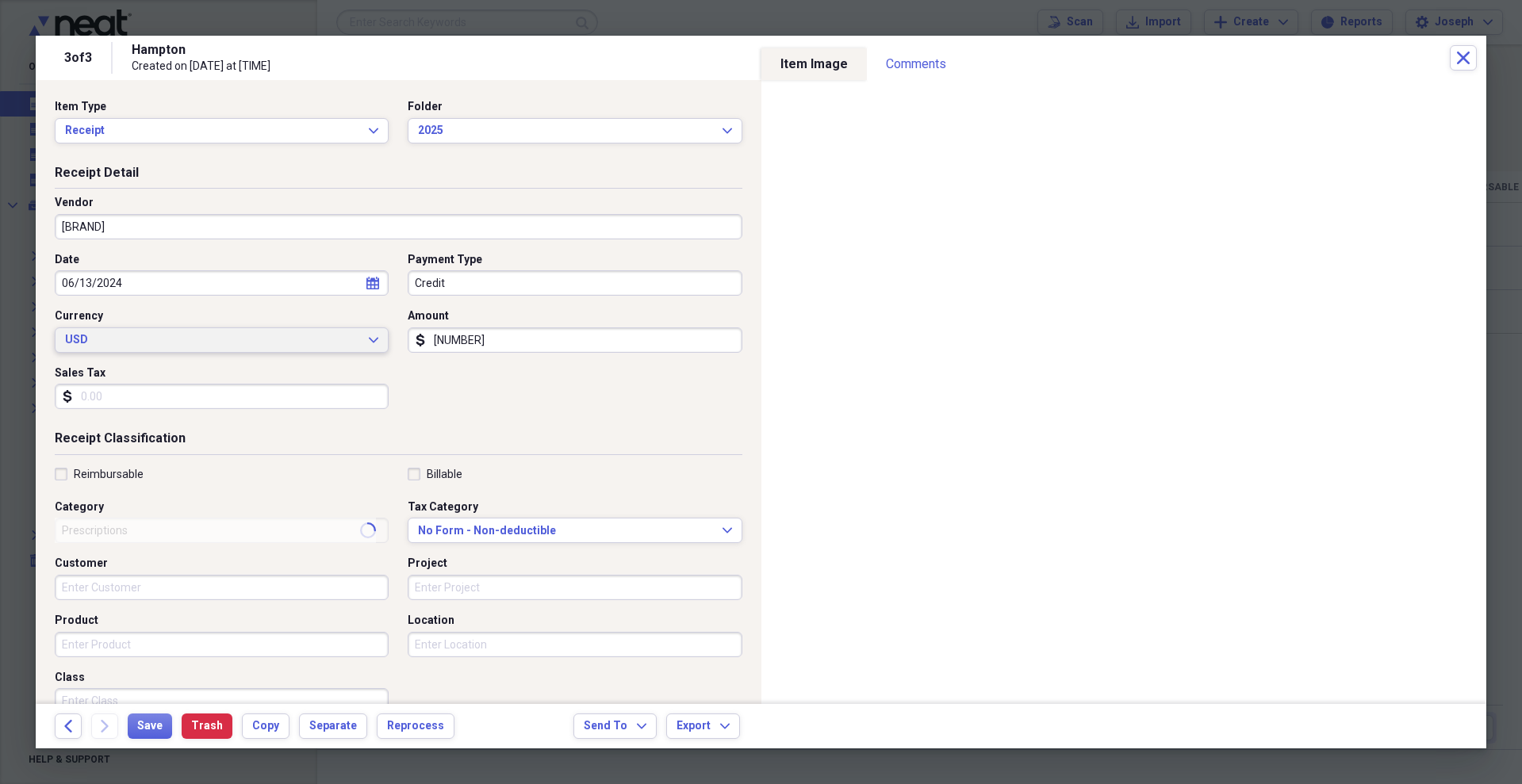 type on "Utilities" 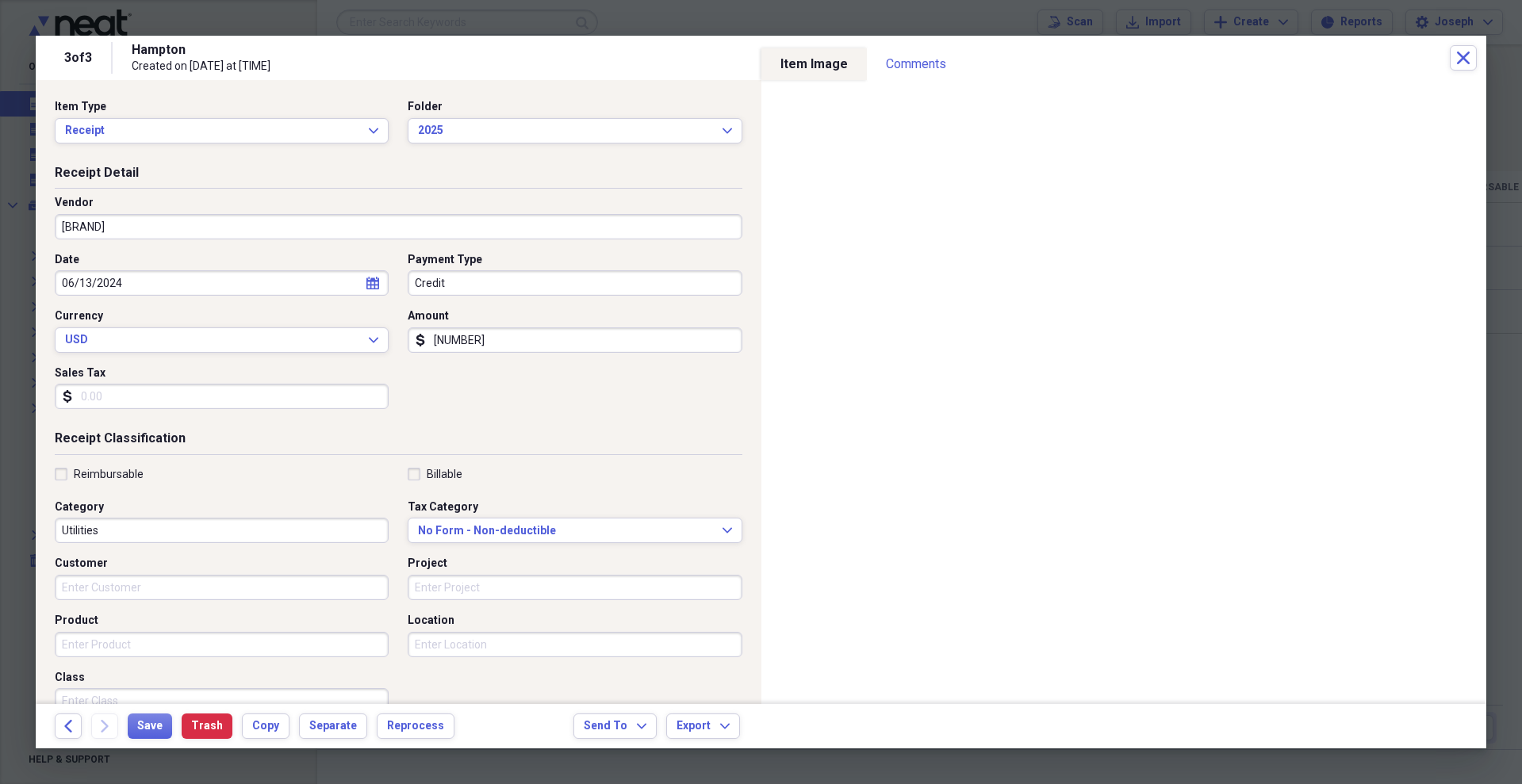 click on "[NUMBER]" at bounding box center (574, 340) 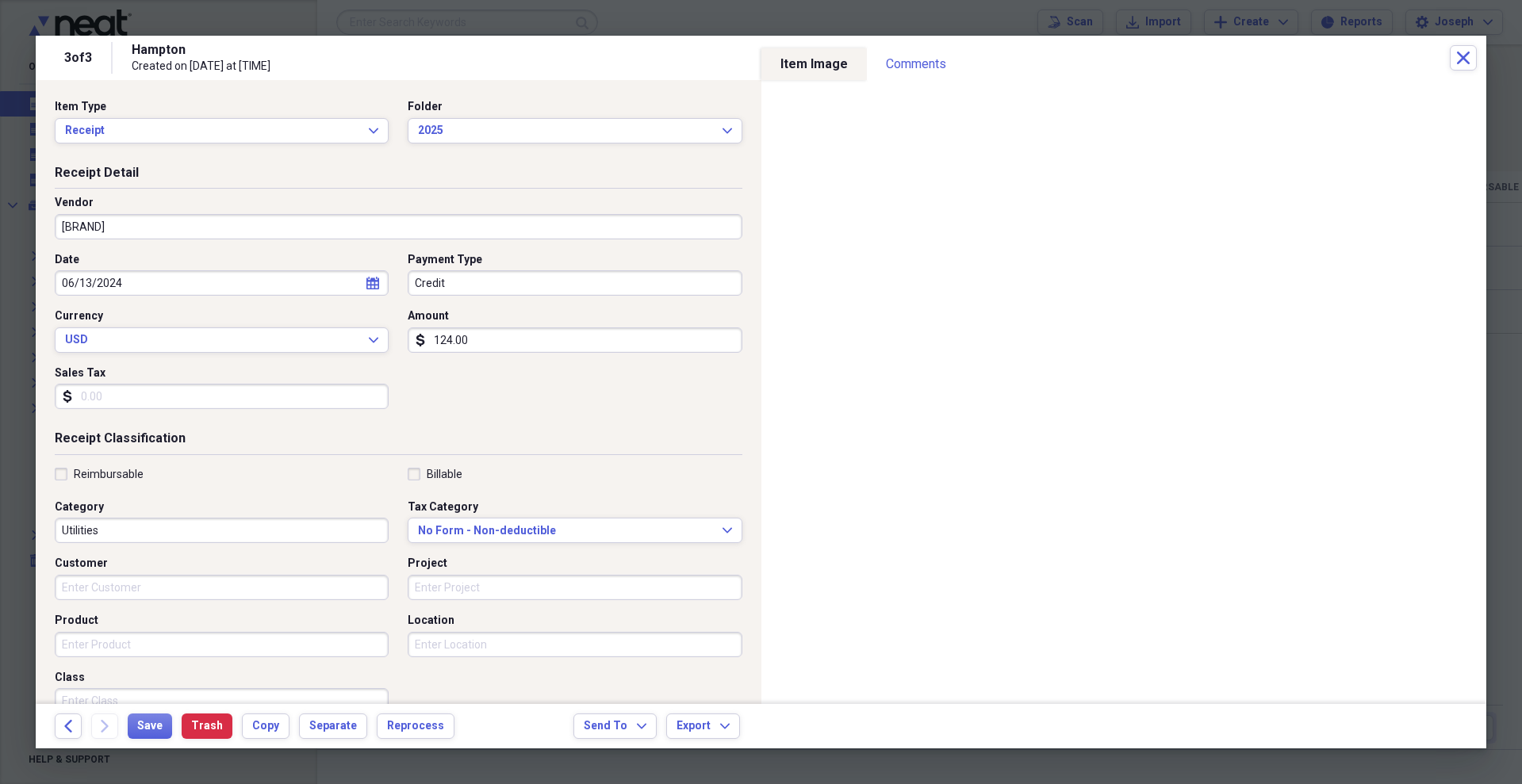 type on "124.00" 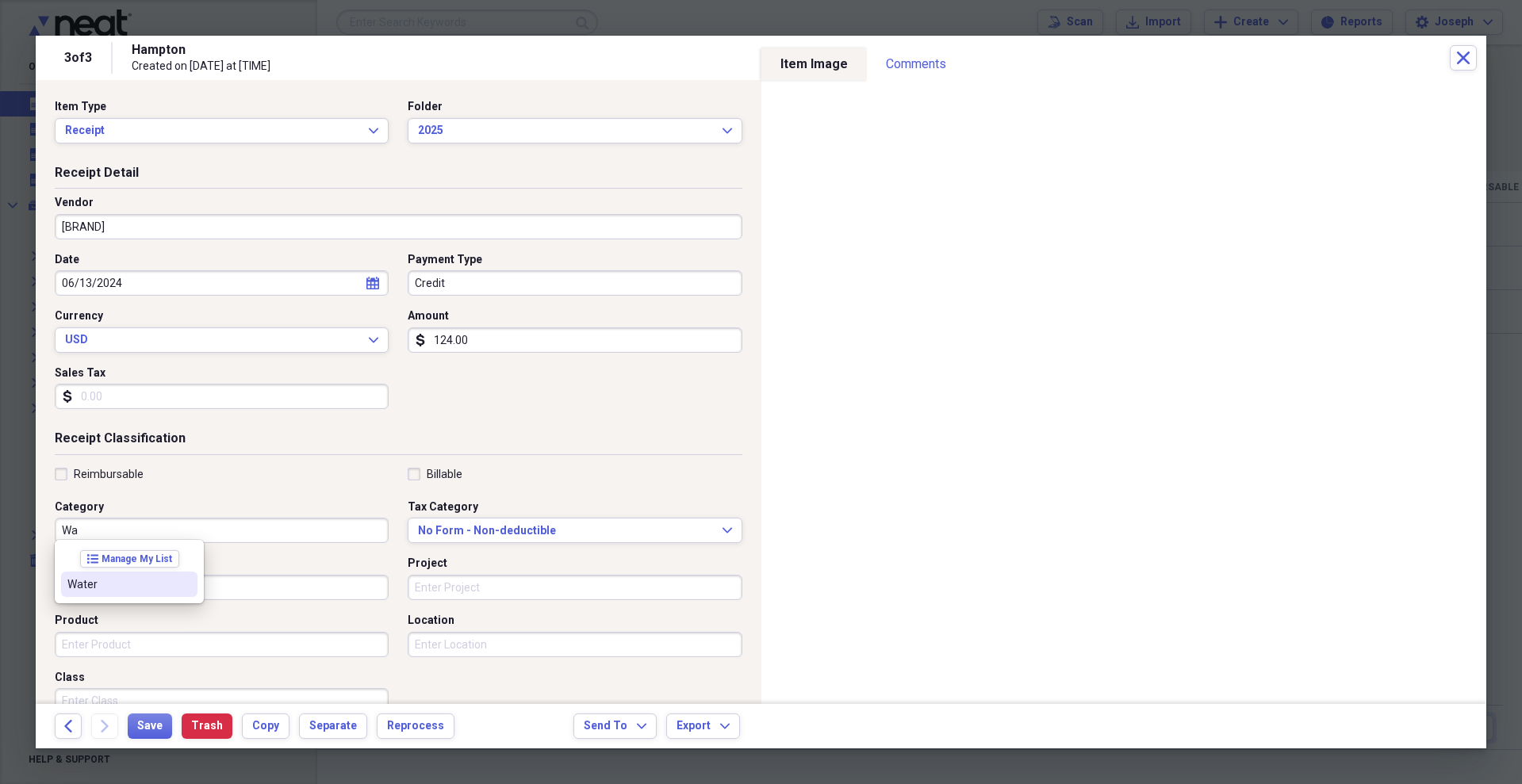click on "Water" at bounding box center (129, 584) 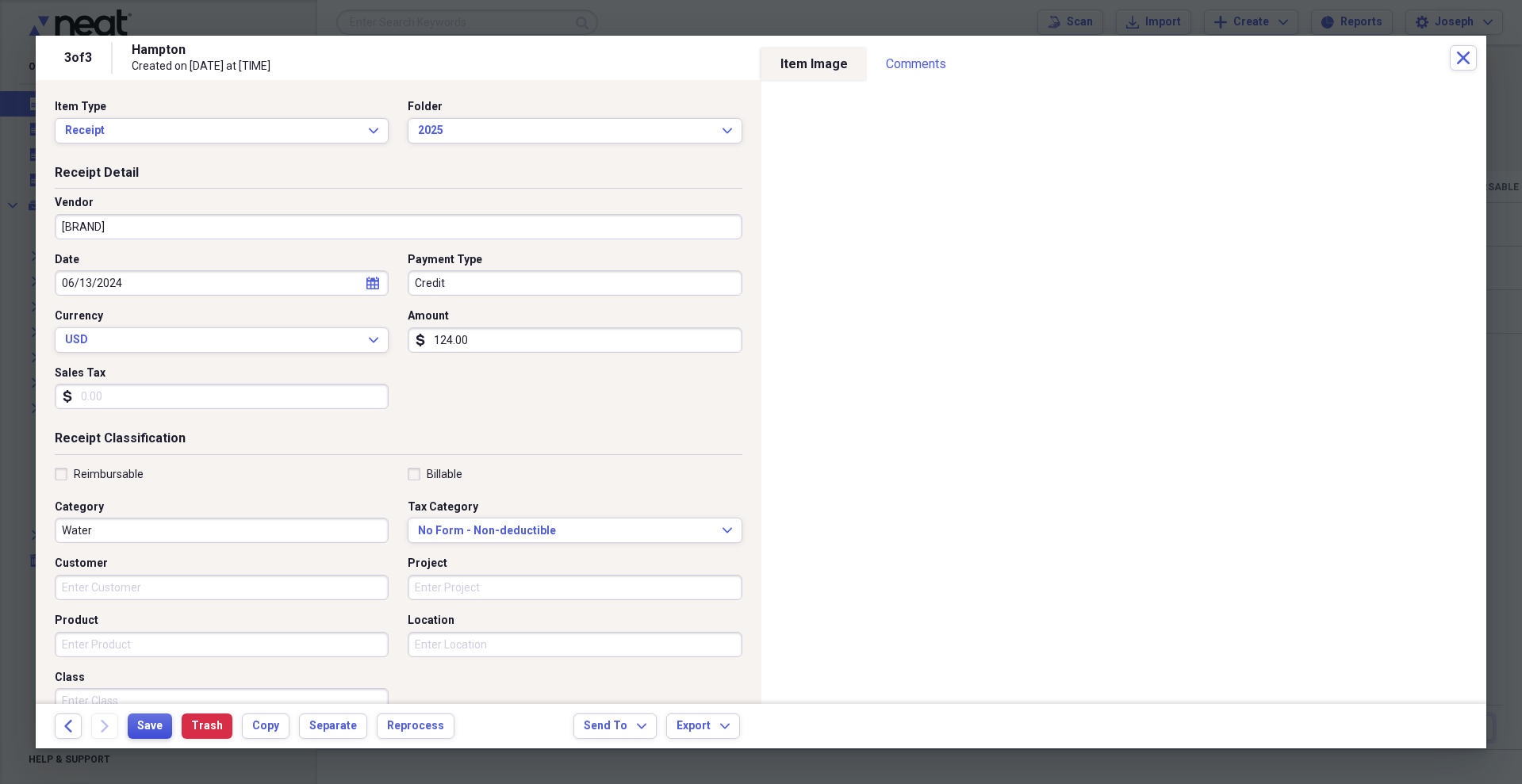 click on "Save" at bounding box center (150, 726) 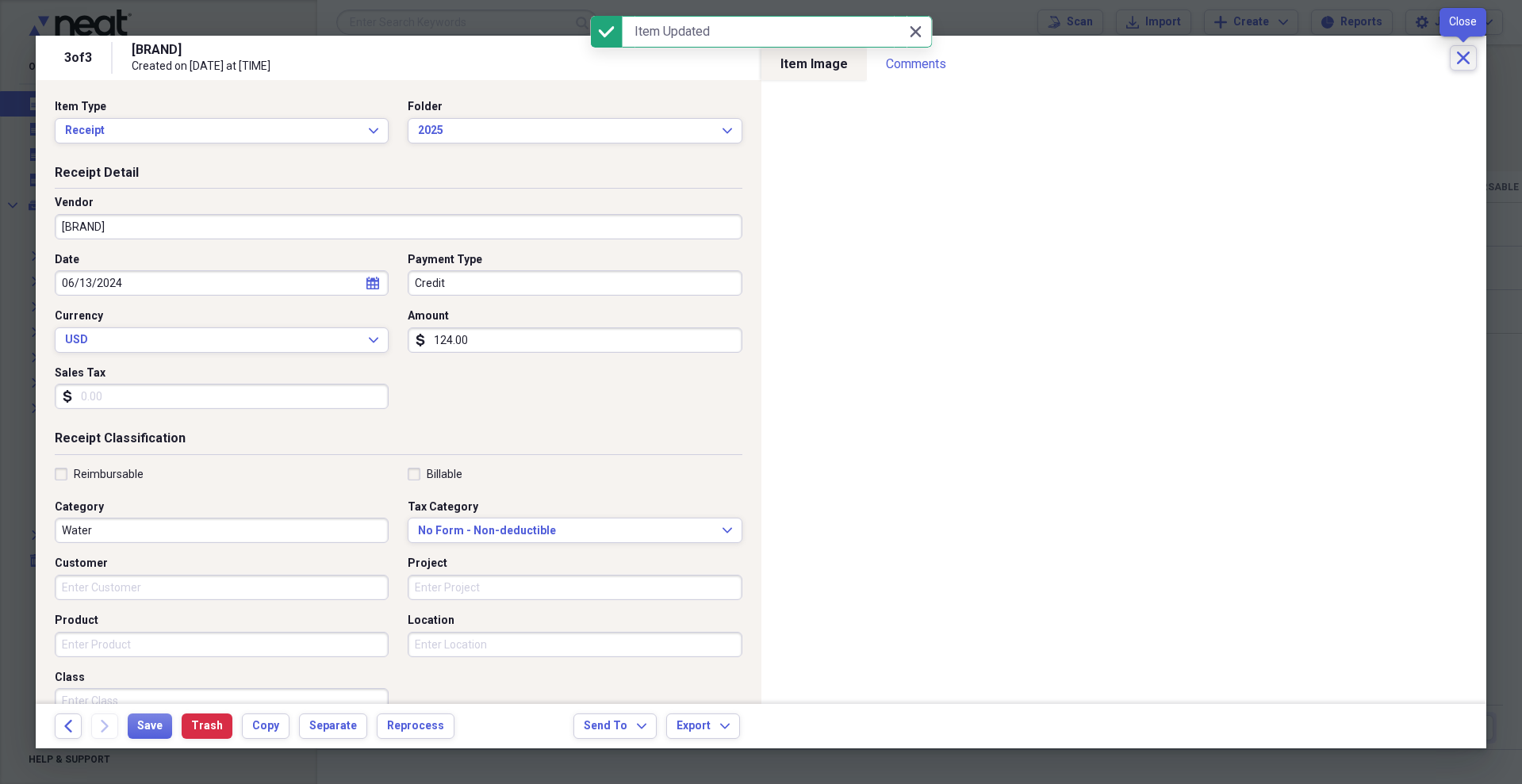 click on "Close" 